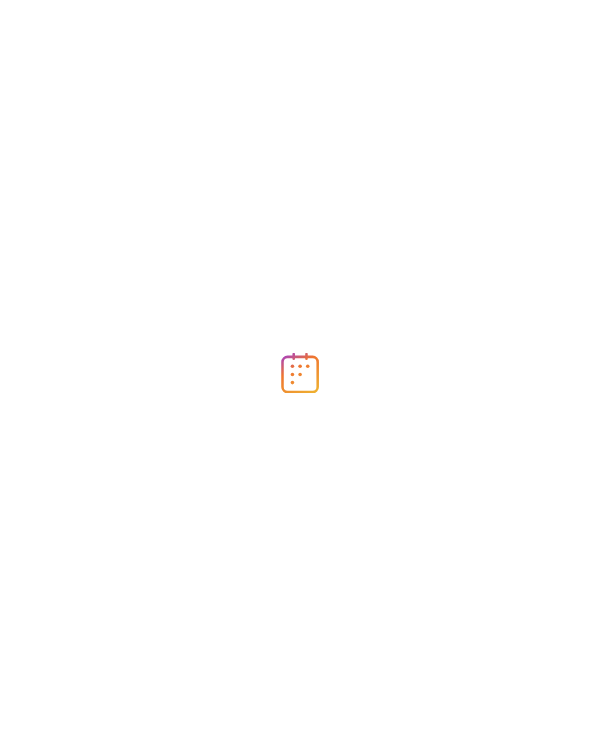 scroll, scrollTop: 0, scrollLeft: 0, axis: both 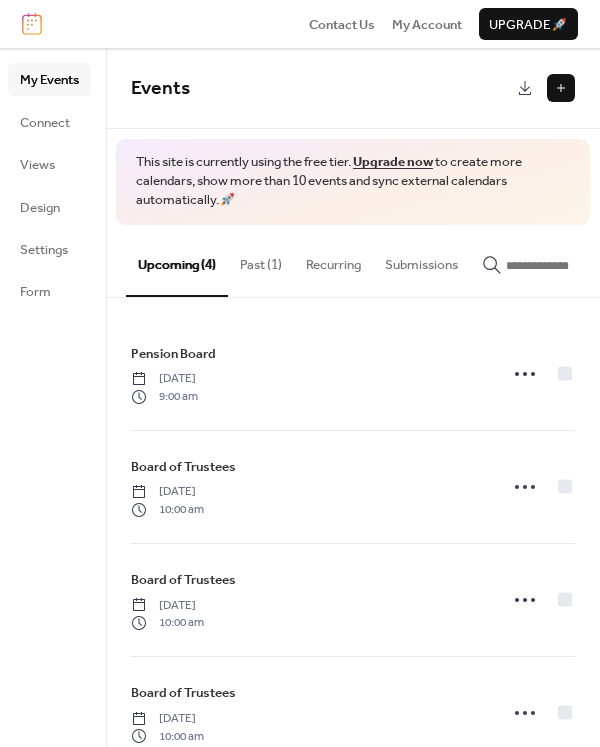 click on "Past (1)" at bounding box center [261, 260] 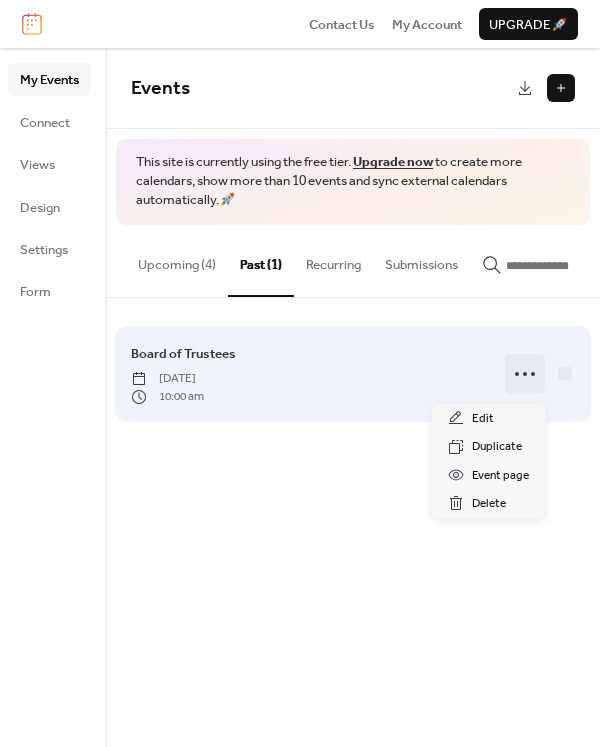 click 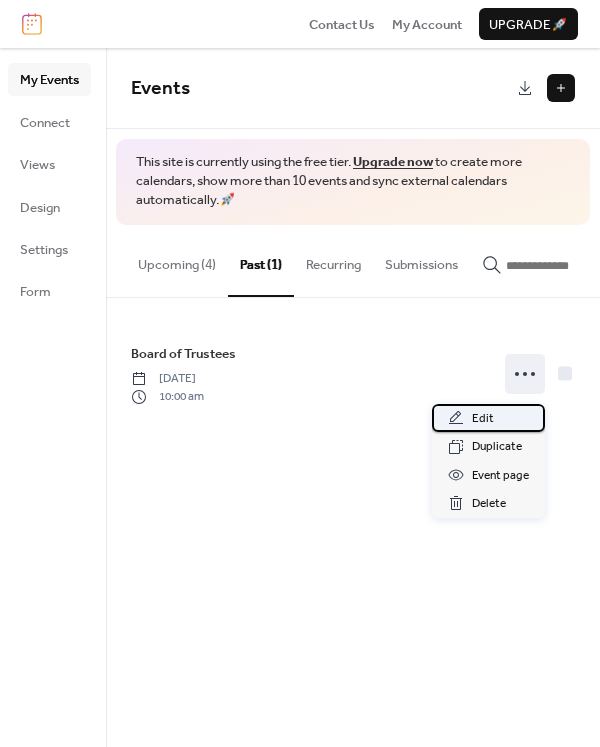 click on "Edit" at bounding box center [488, 418] 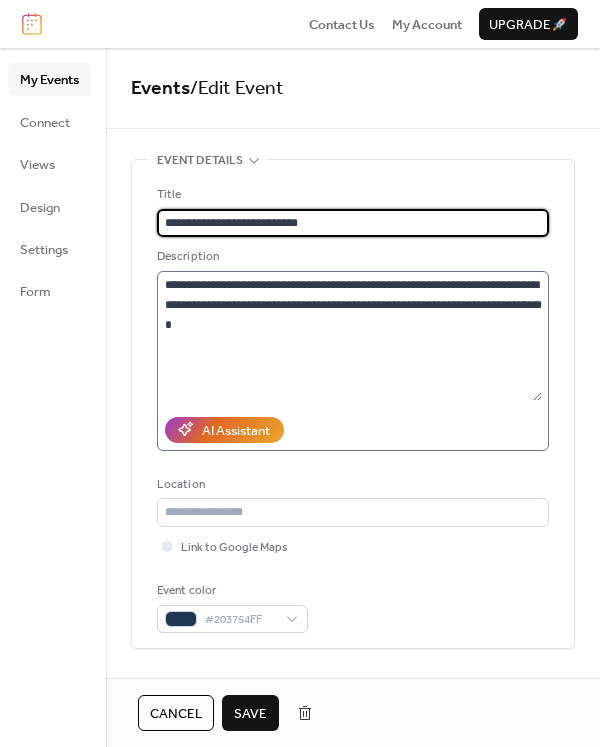 type on "**********" 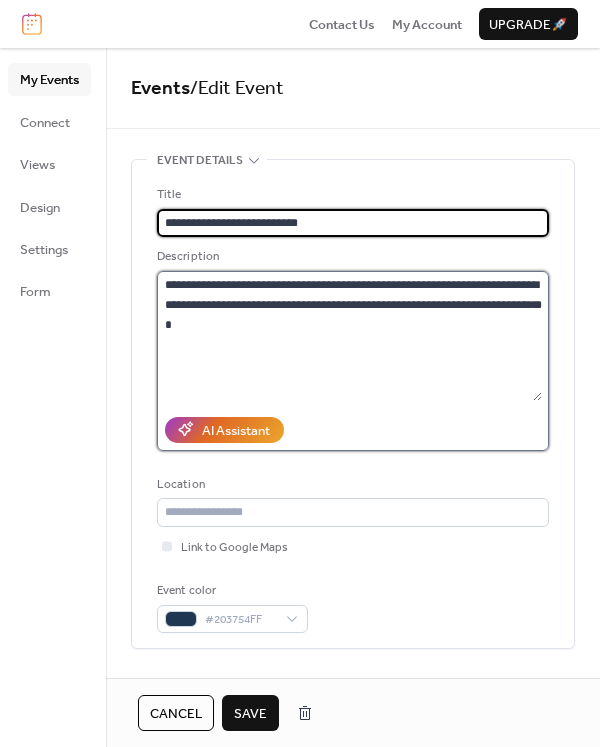 click on "**********" at bounding box center (349, 336) 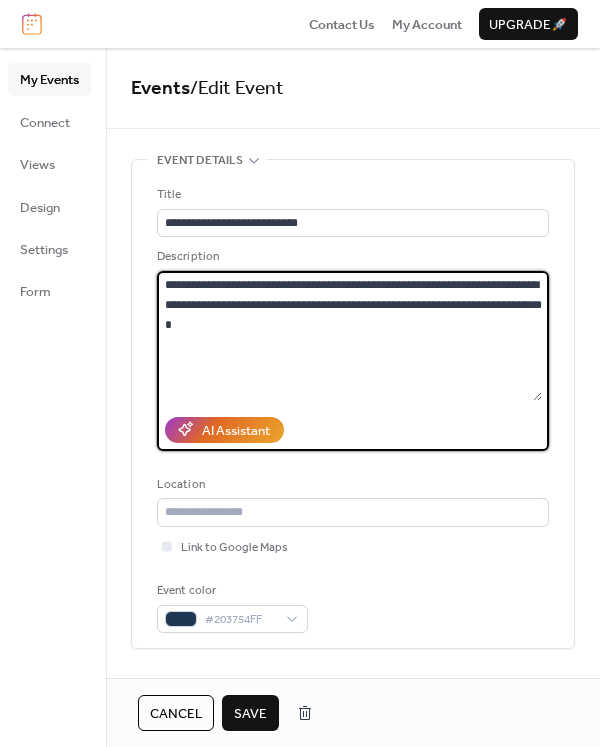 type on "**********" 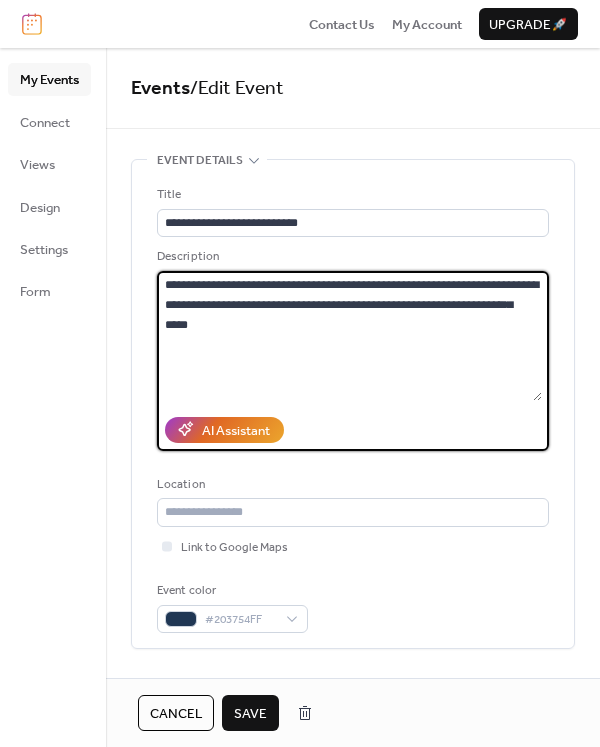 drag, startPoint x: 166, startPoint y: 284, endPoint x: 299, endPoint y: 352, distance: 149.37537 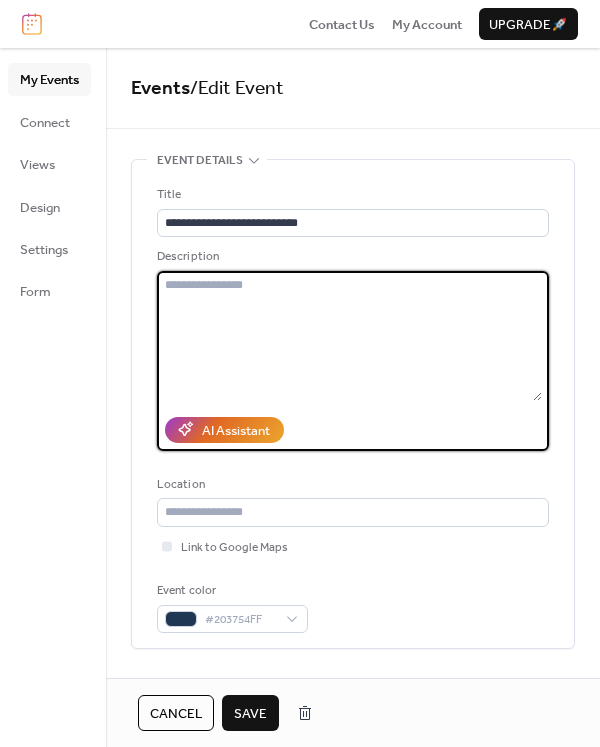click at bounding box center [349, 336] 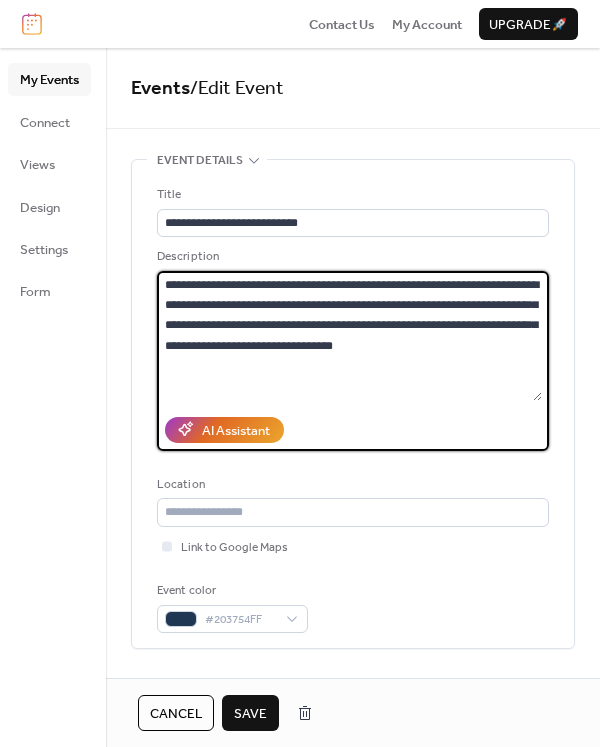 click on "**********" at bounding box center (349, 336) 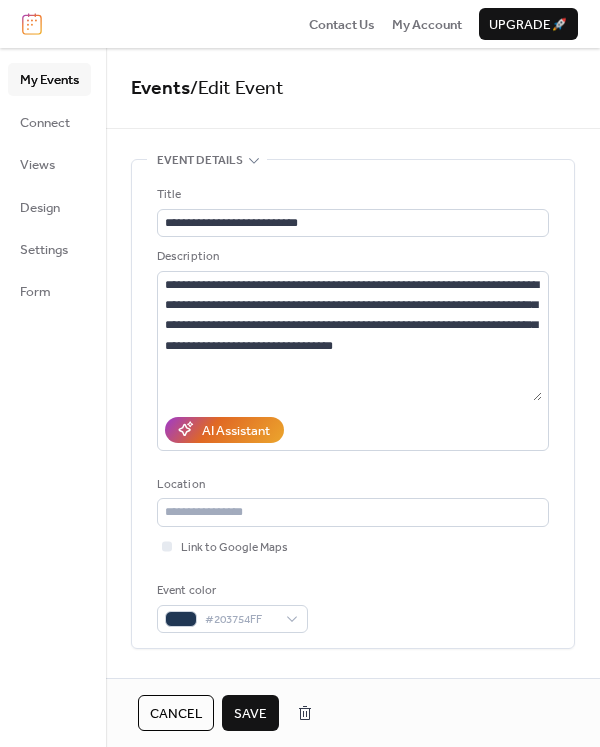 click on "**********" at bounding box center [353, 404] 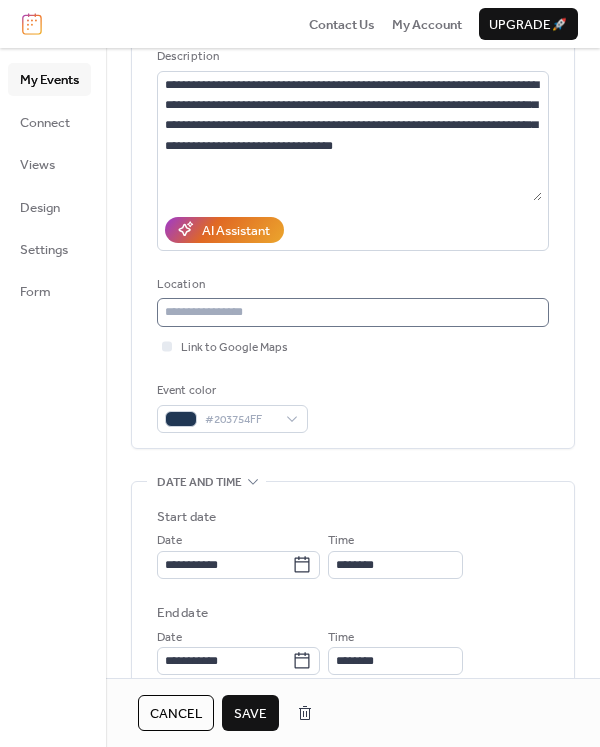 scroll, scrollTop: 400, scrollLeft: 0, axis: vertical 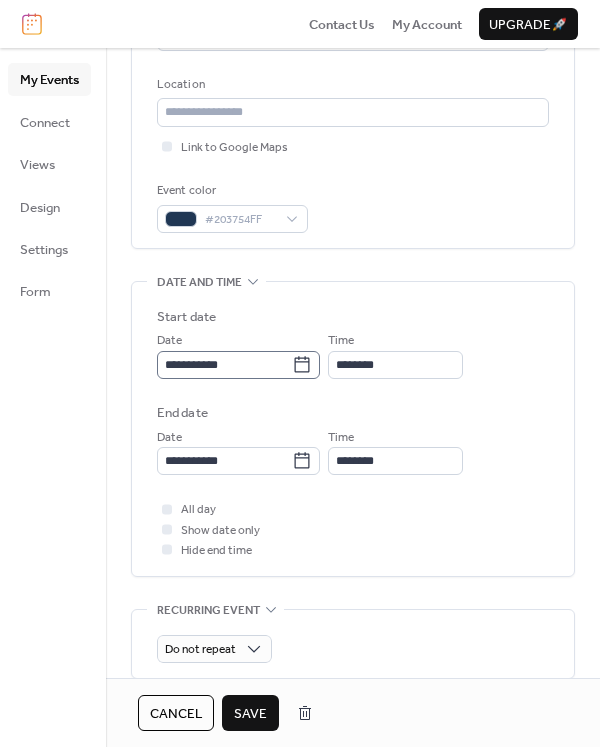 click 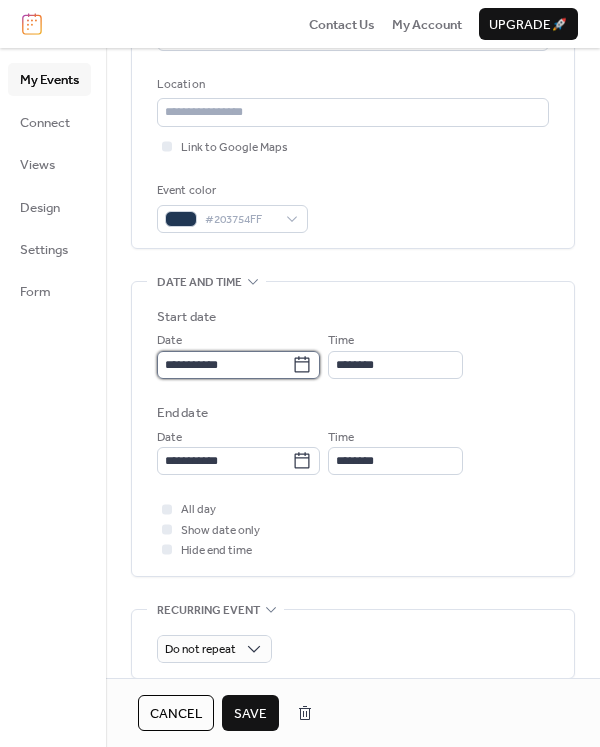 click on "**********" at bounding box center [224, 365] 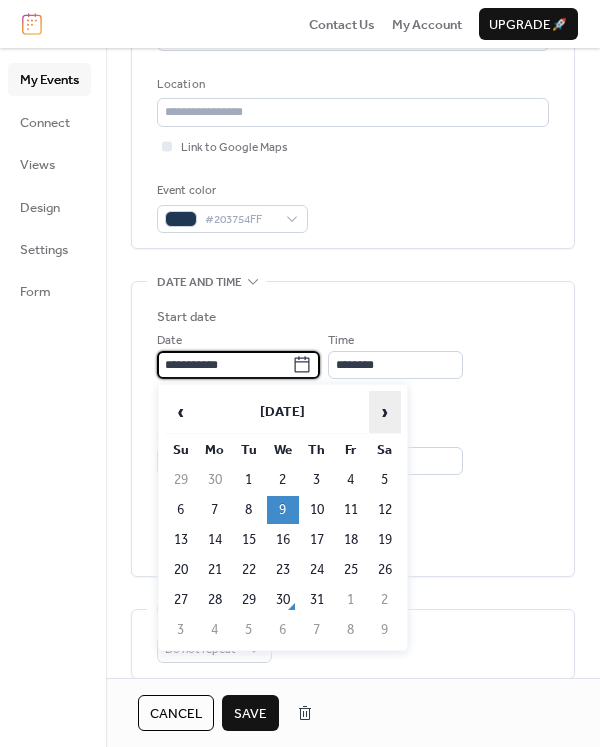 click on "›" at bounding box center (385, 412) 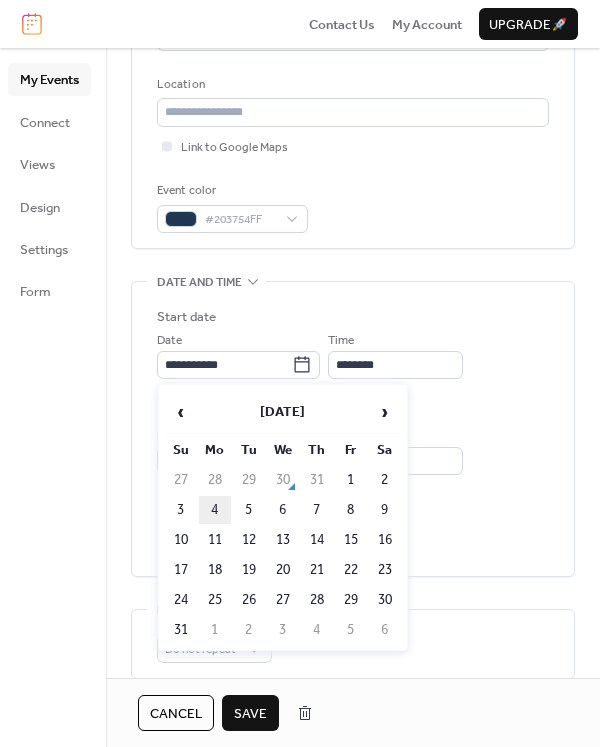 click on "4" at bounding box center [215, 510] 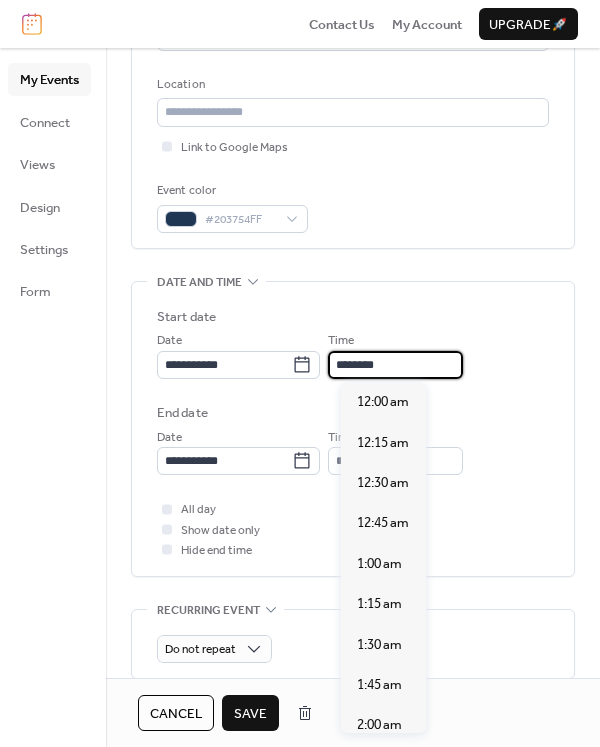 click on "********" at bounding box center (395, 365) 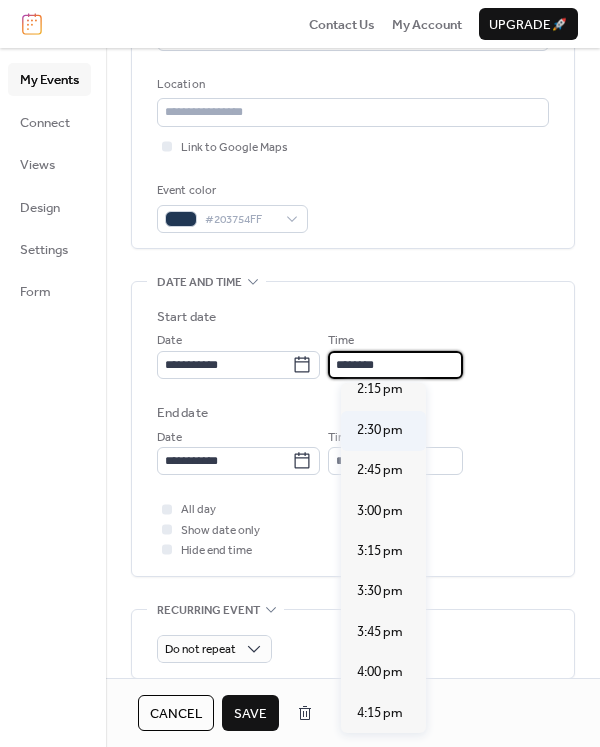 scroll, scrollTop: 2416, scrollLeft: 0, axis: vertical 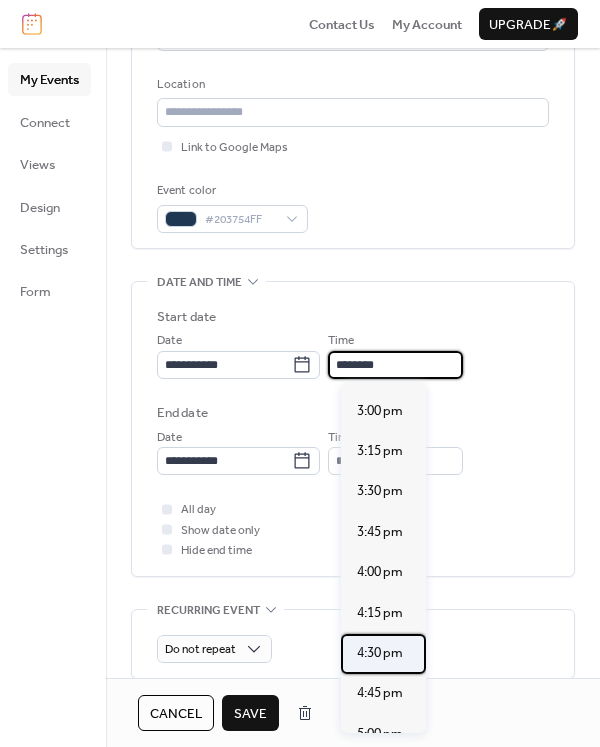 click on "4:30 pm" at bounding box center (380, 653) 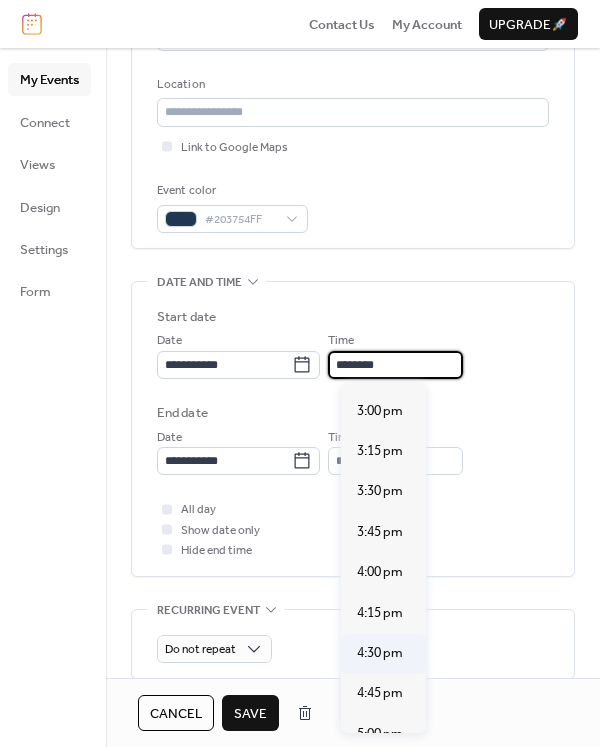 type on "*******" 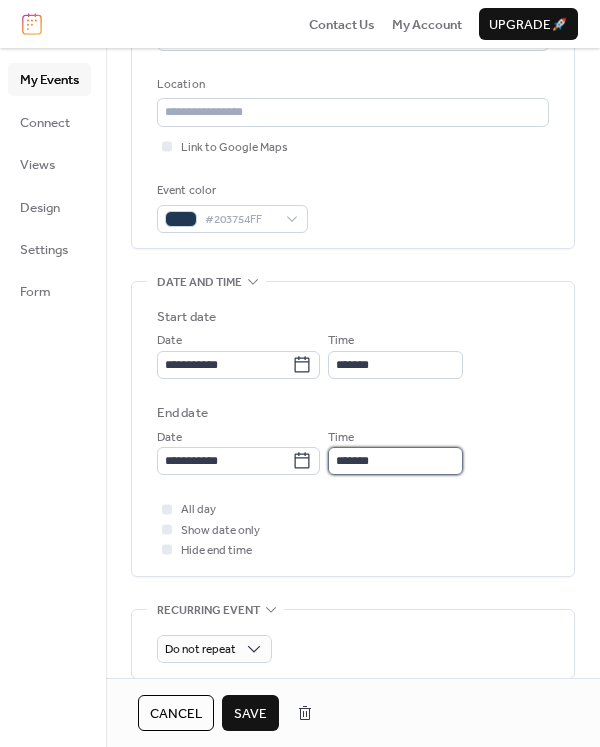 click on "*******" at bounding box center [395, 461] 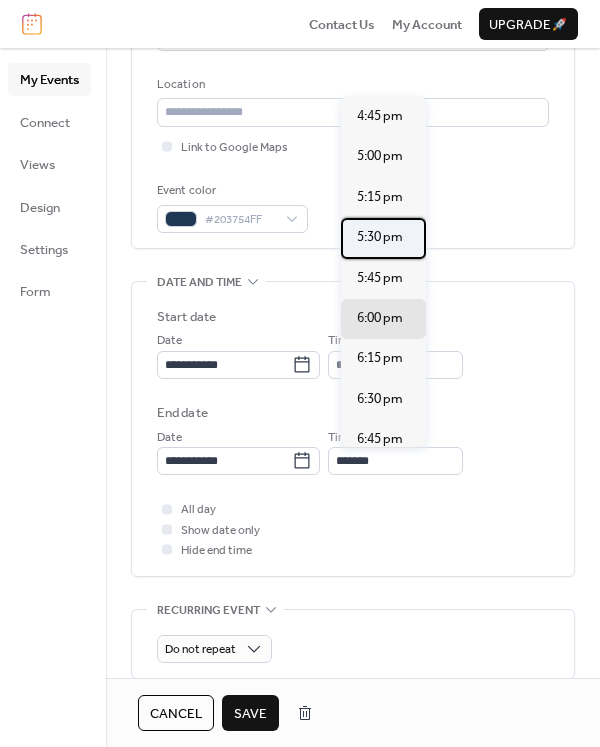 click on "5:30 pm" at bounding box center (380, 237) 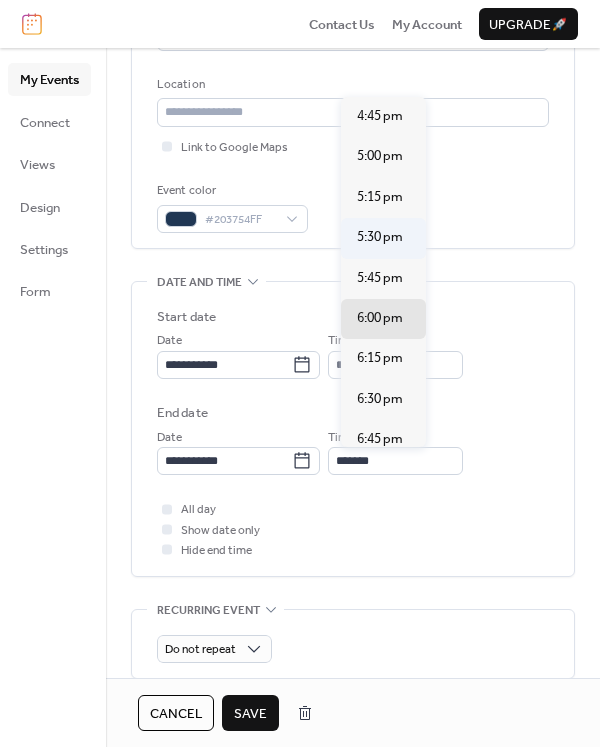 type on "*******" 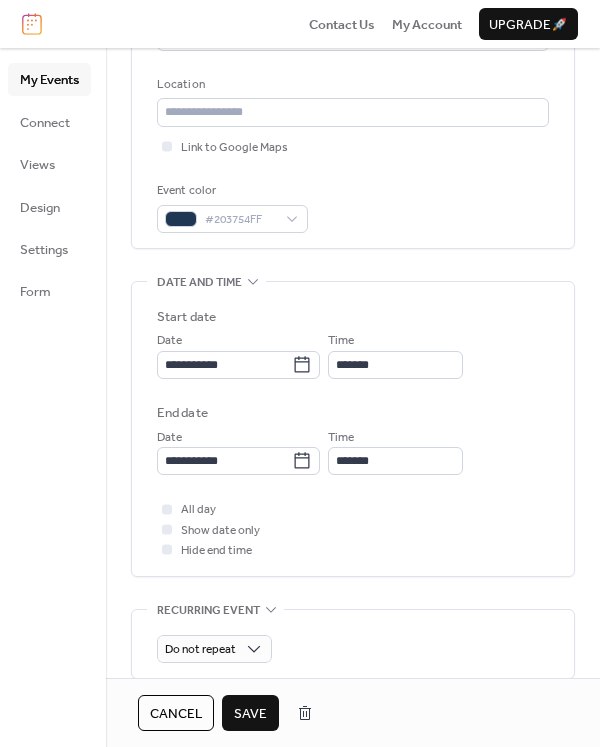 scroll, scrollTop: 600, scrollLeft: 0, axis: vertical 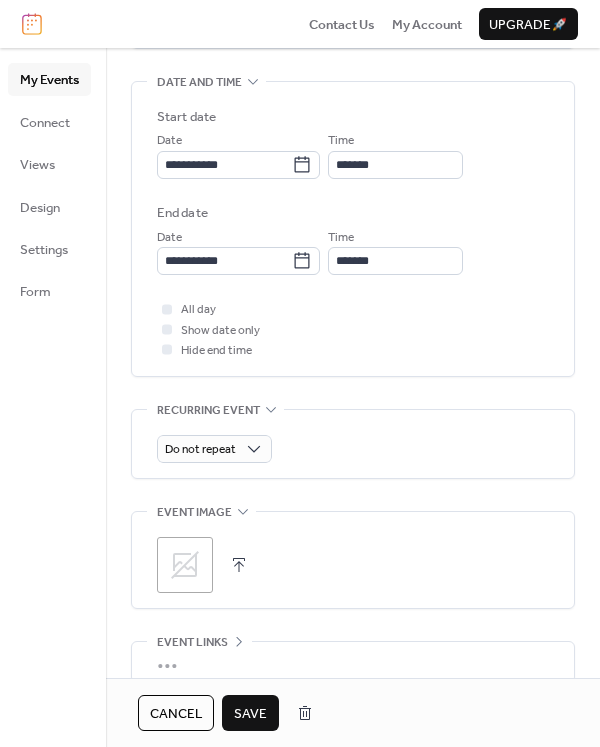 click on "Save" at bounding box center [250, 714] 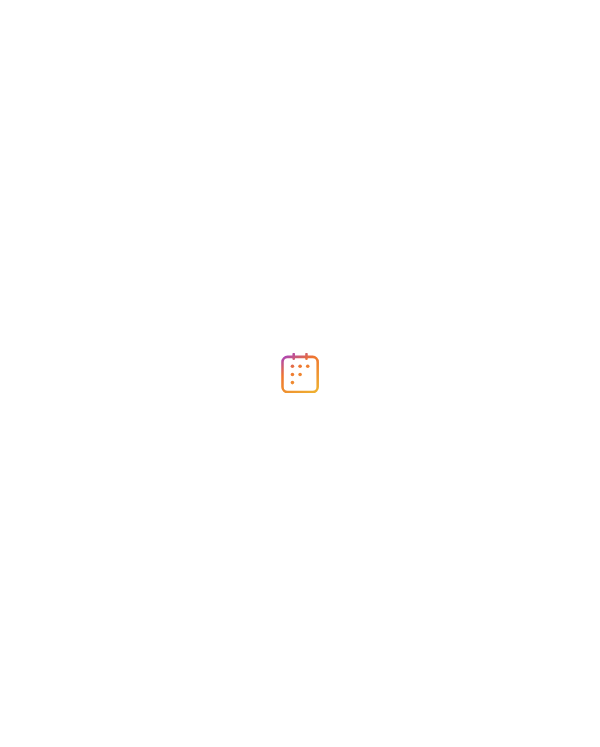 scroll, scrollTop: 0, scrollLeft: 0, axis: both 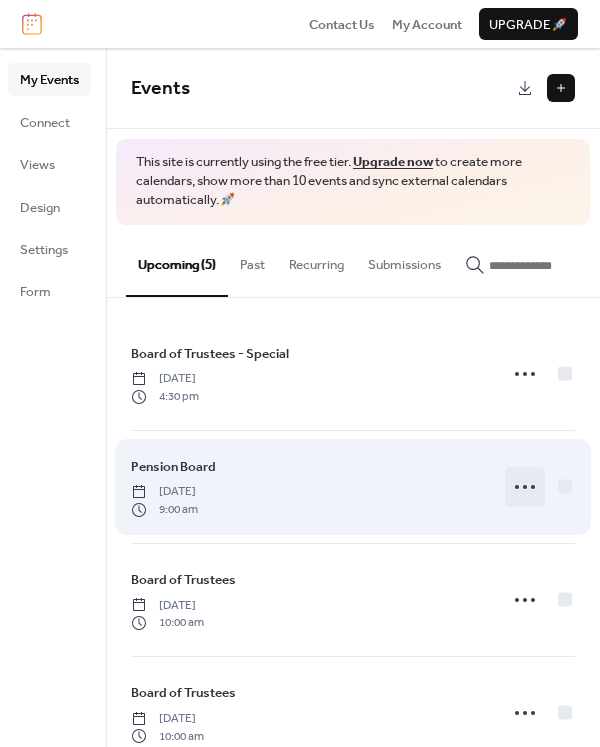 click 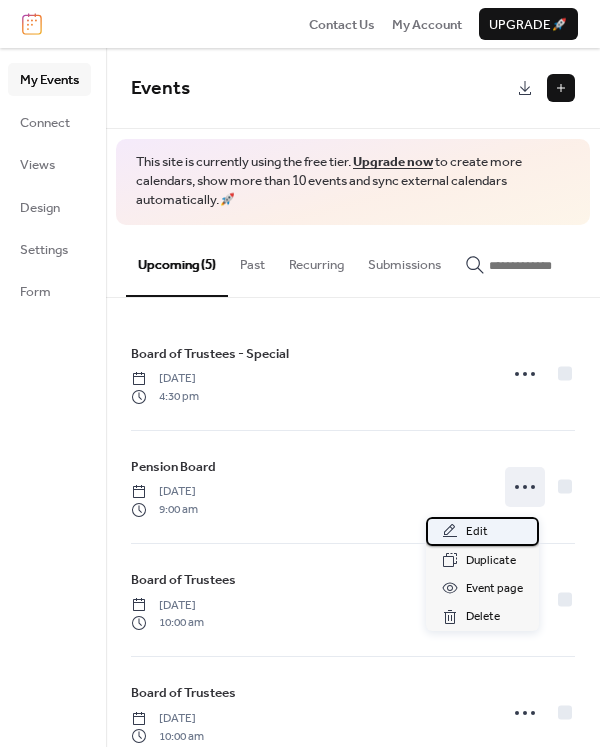 click on "Edit" at bounding box center (482, 531) 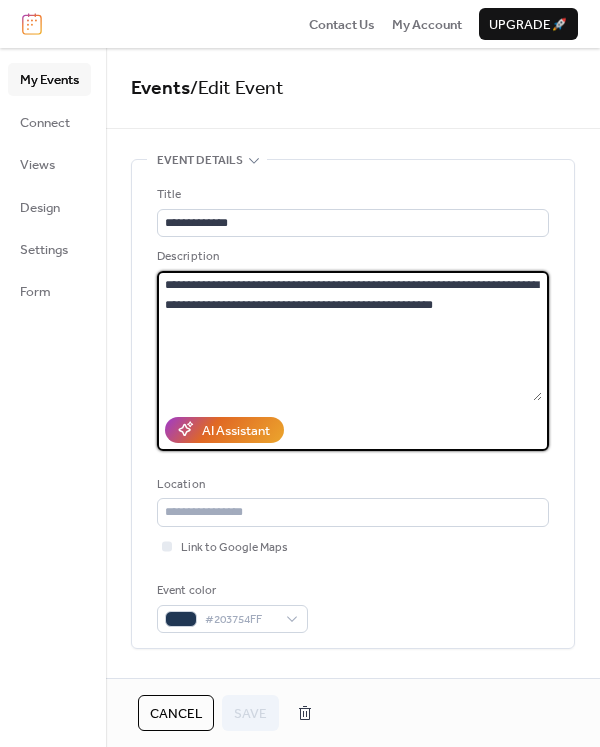 click on "**********" at bounding box center (349, 336) 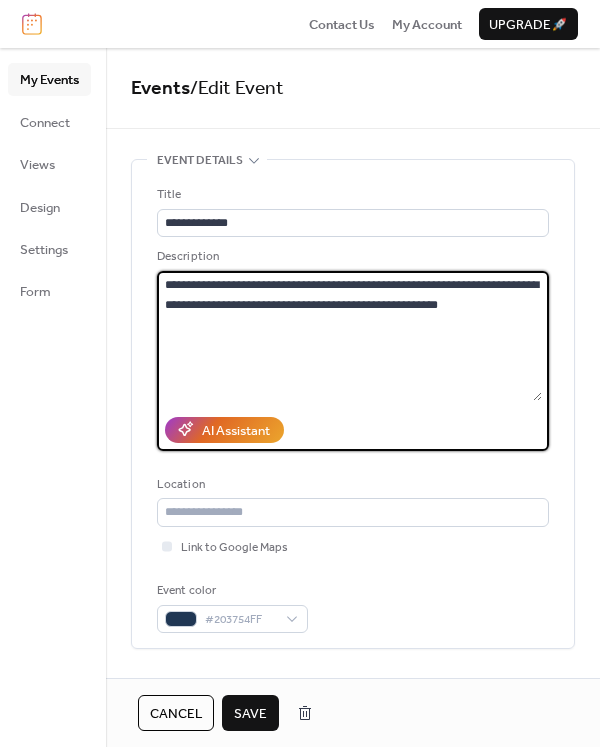 type on "**********" 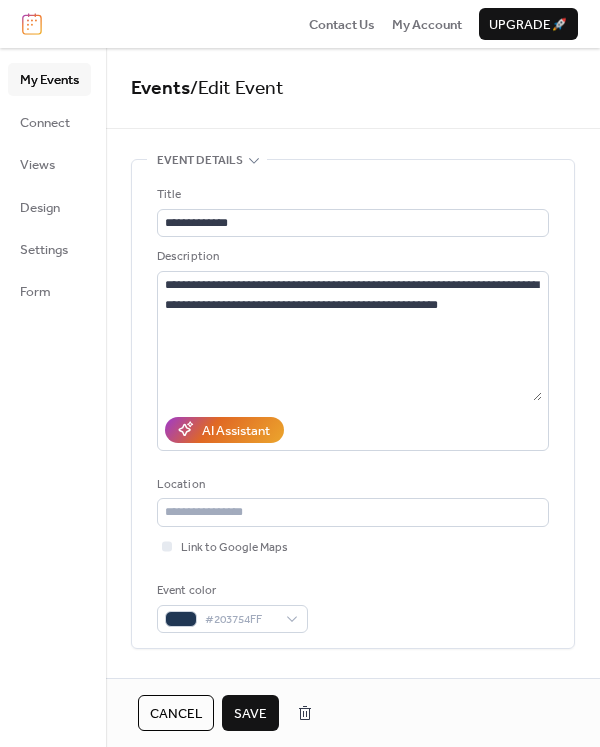 click on "Save" at bounding box center (250, 714) 